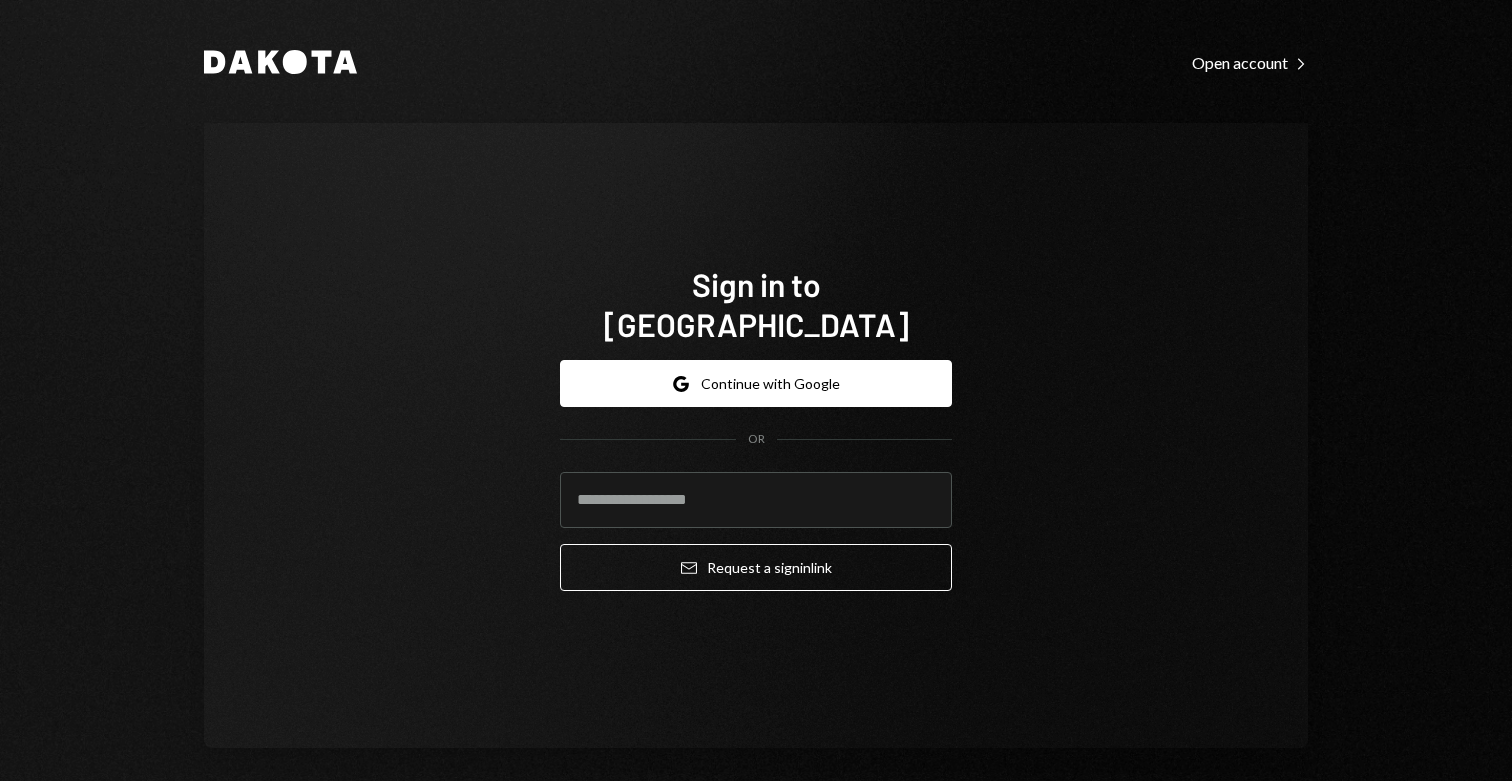 scroll, scrollTop: 0, scrollLeft: 0, axis: both 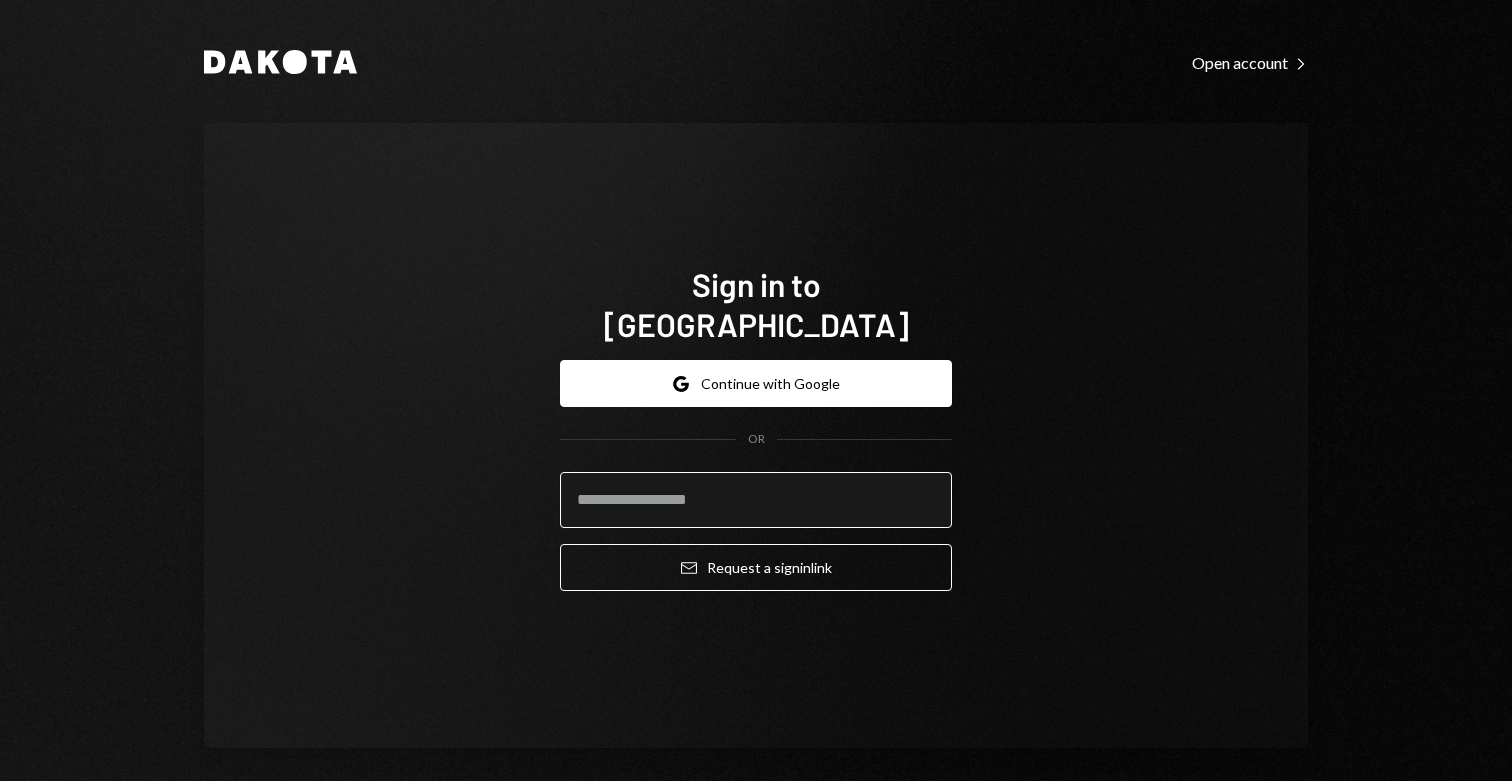 click at bounding box center (756, 500) 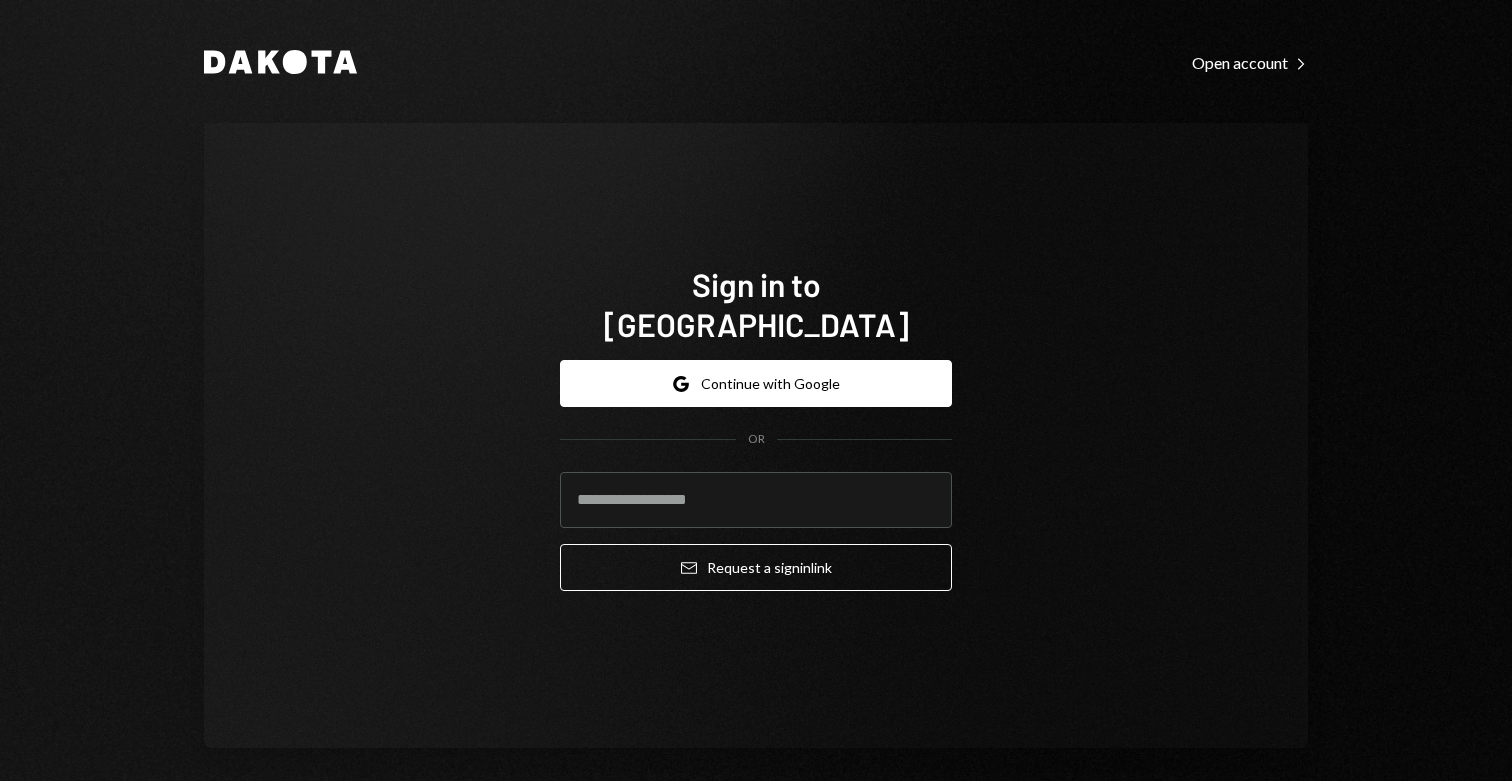 type on "**********" 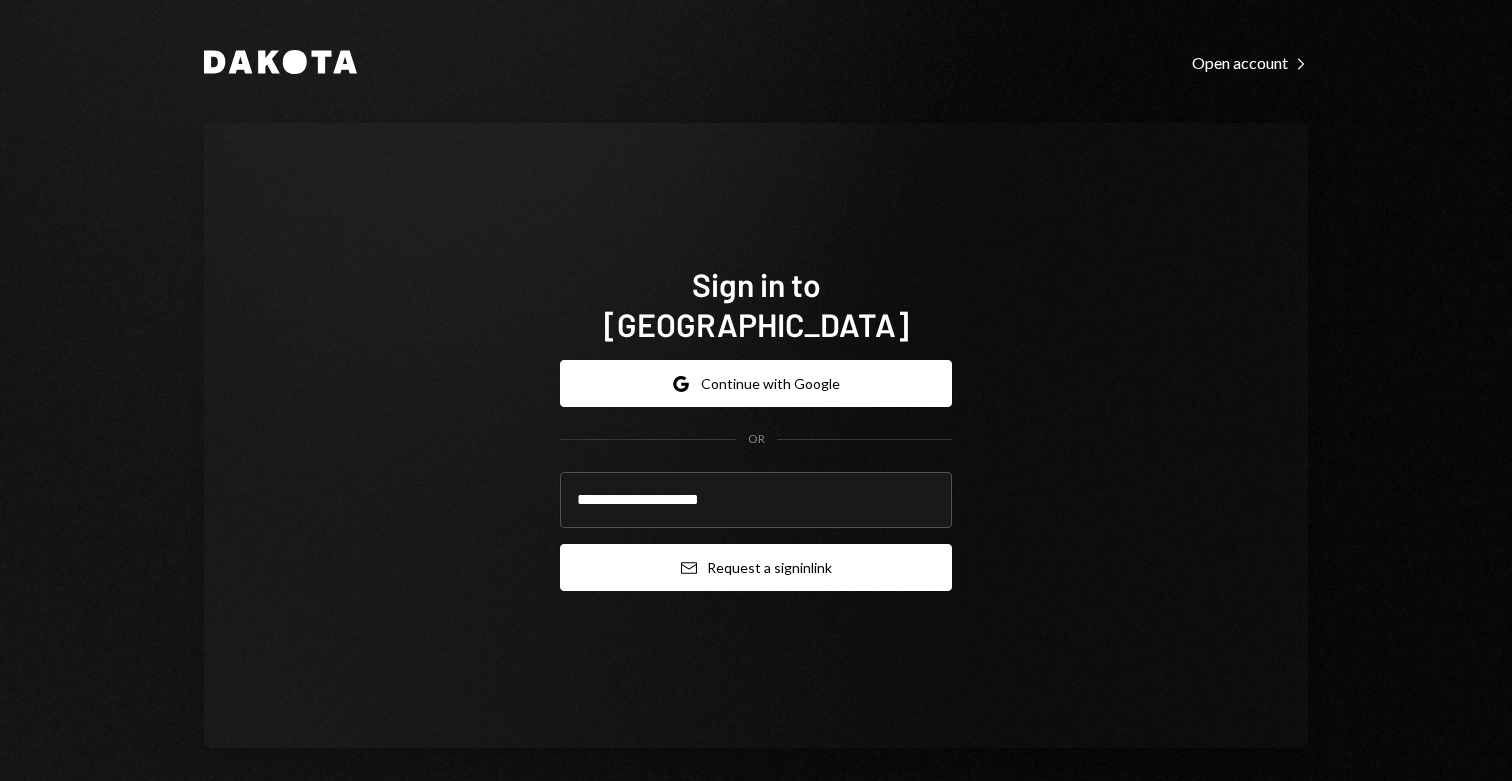 click on "Email Request a sign  in  link" at bounding box center (756, 567) 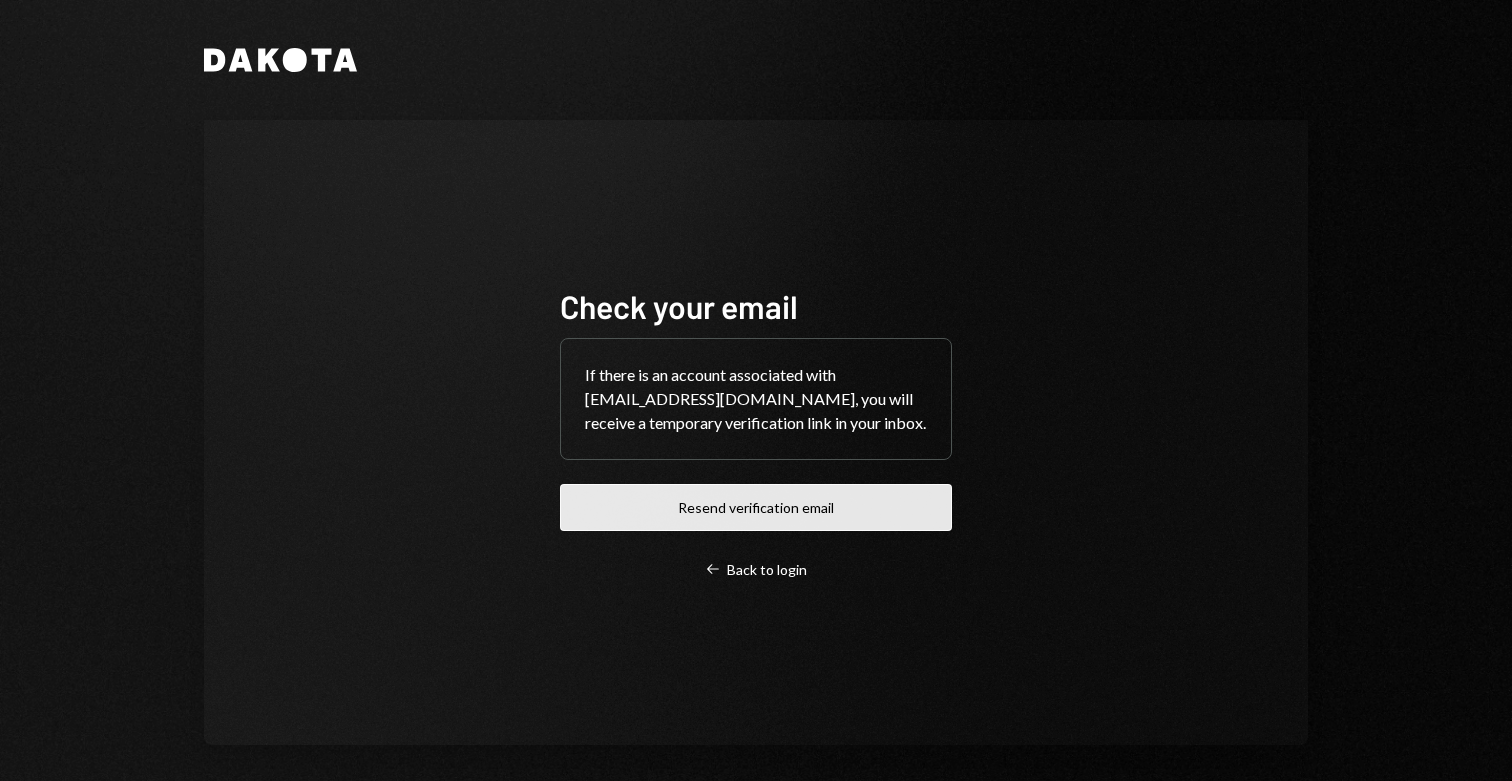 click on "Resend verification email" at bounding box center [756, 507] 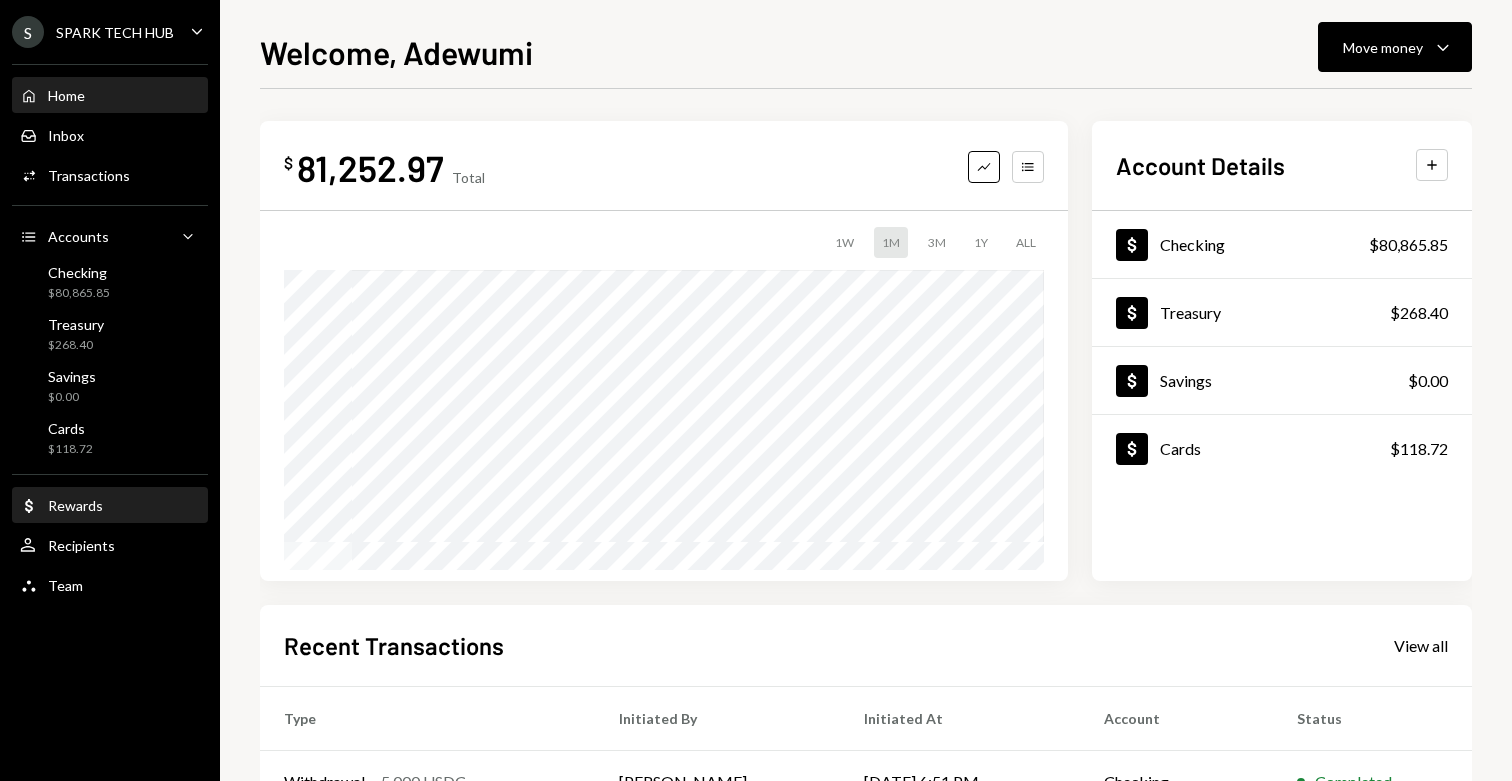 click on "Dollar Rewards" at bounding box center [110, 506] 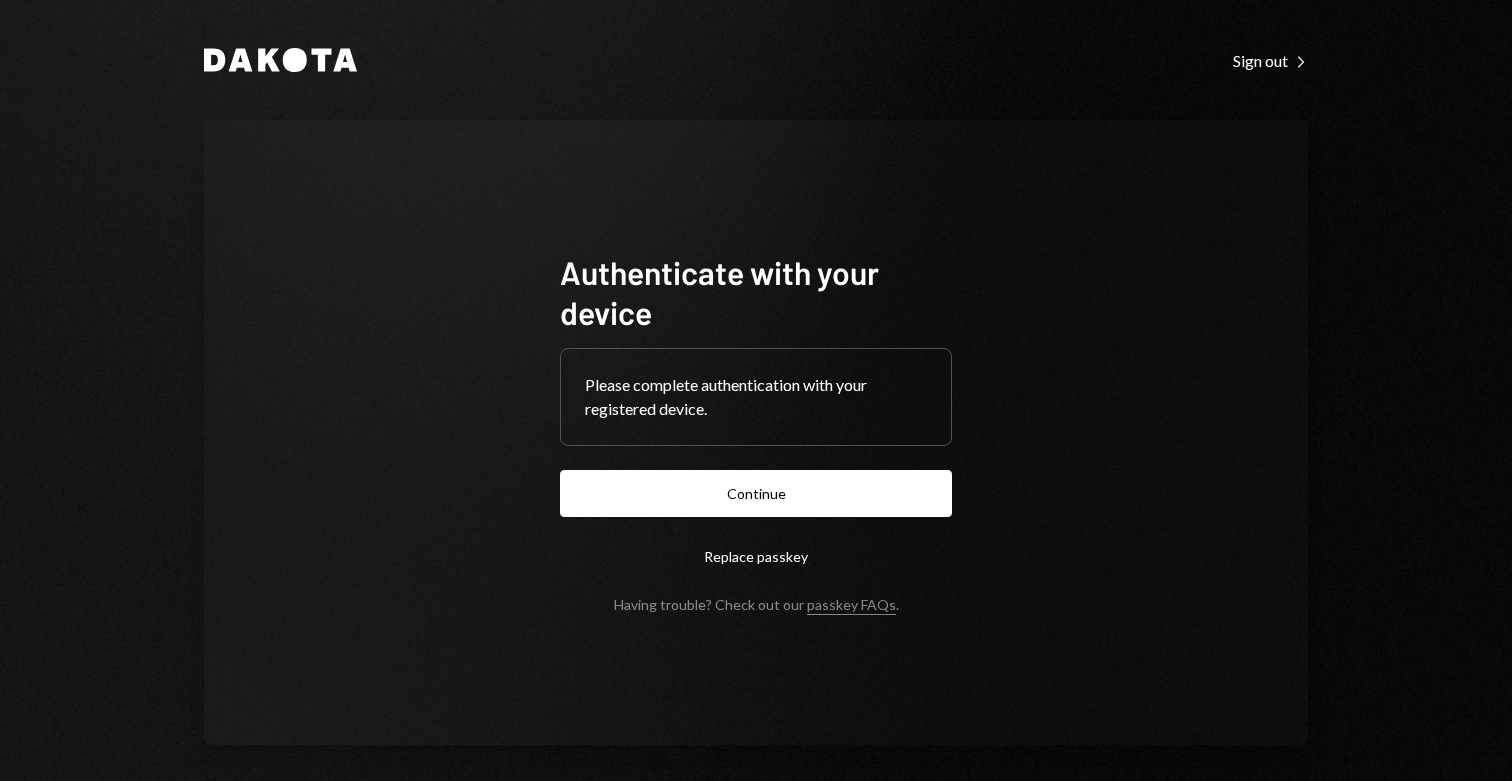 scroll, scrollTop: 0, scrollLeft: 0, axis: both 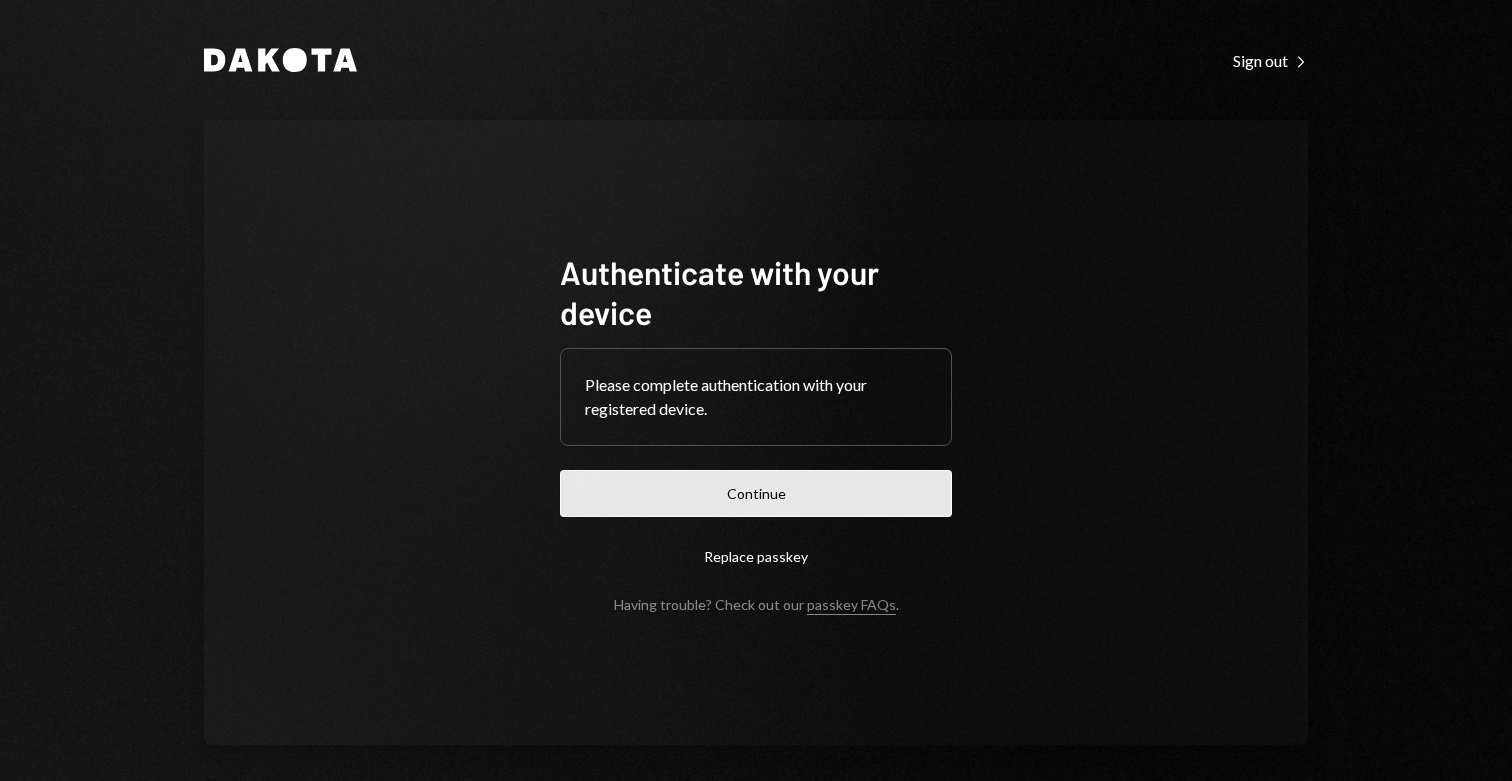 click on "Continue" at bounding box center (756, 493) 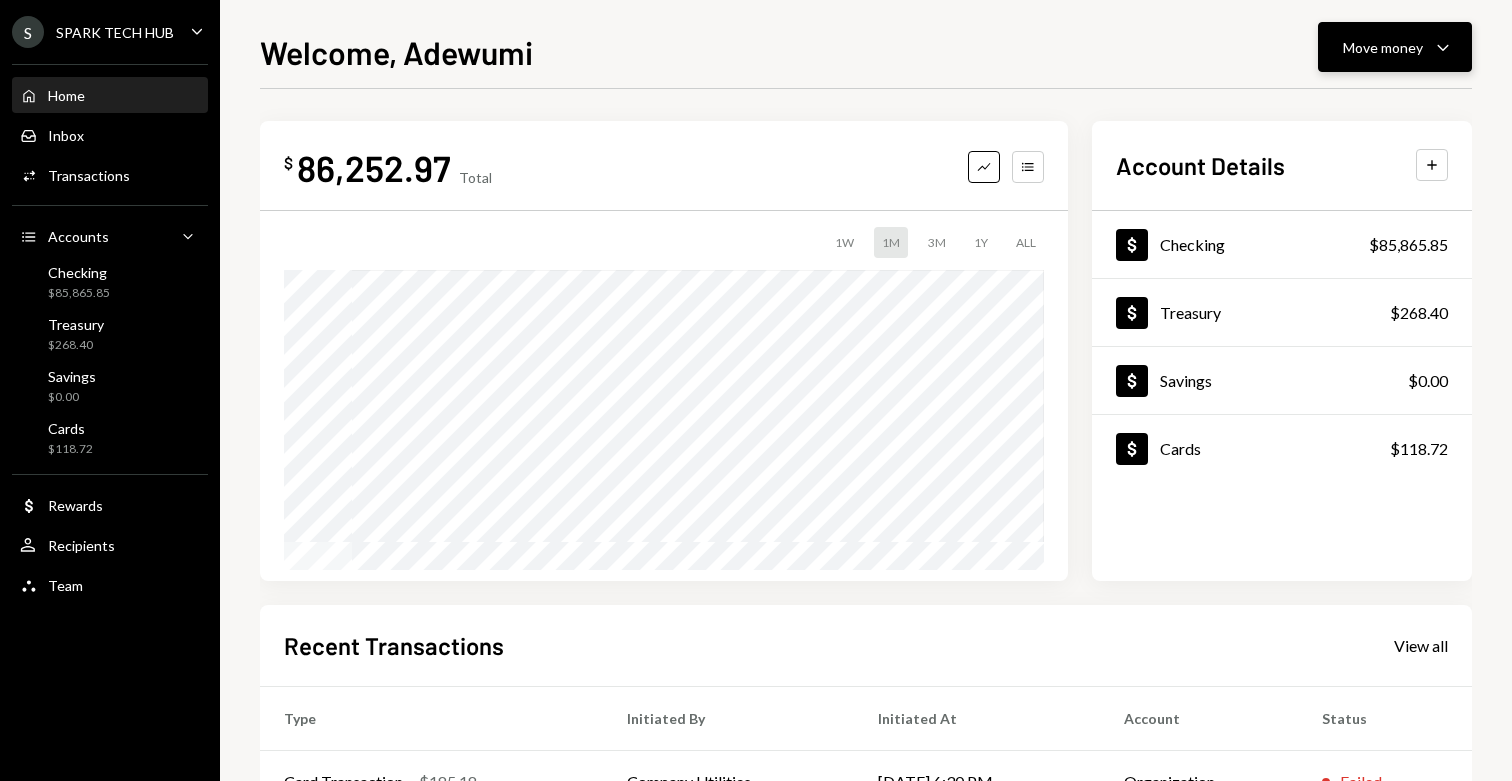 click on "Move money Caret Down" at bounding box center (1395, 47) 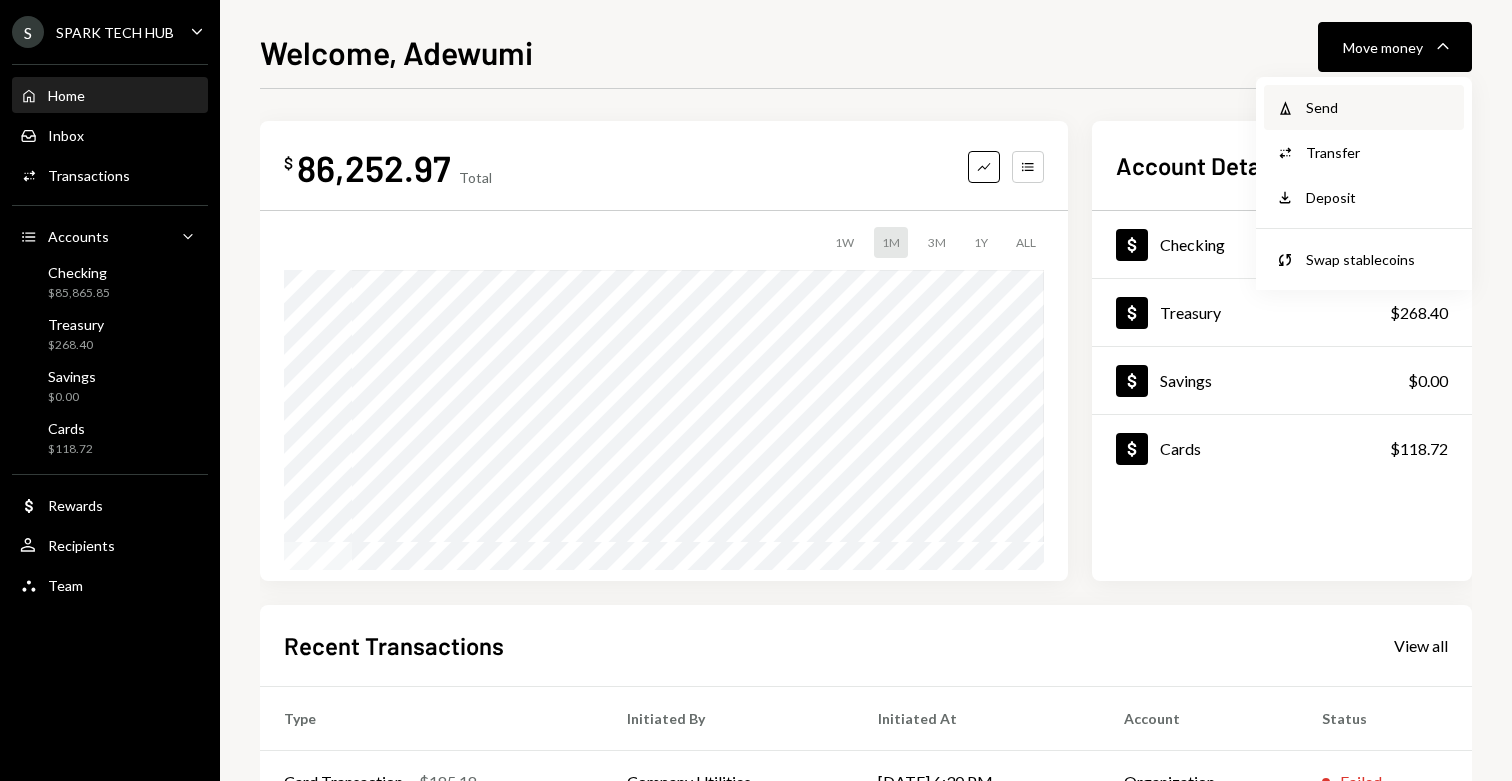 click on "Withdraw Send" at bounding box center (1364, 107) 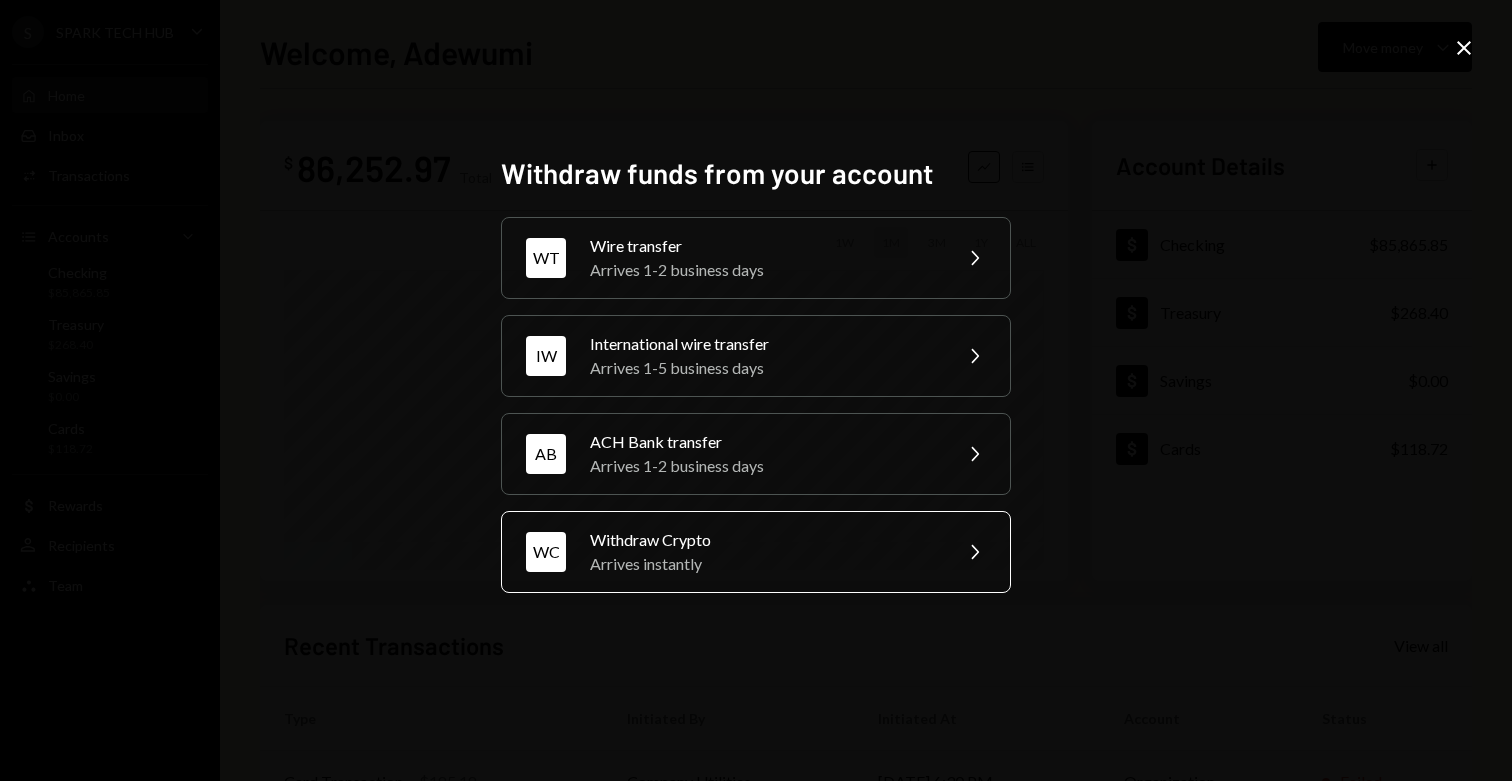 click on "Withdraw Crypto" at bounding box center (764, 540) 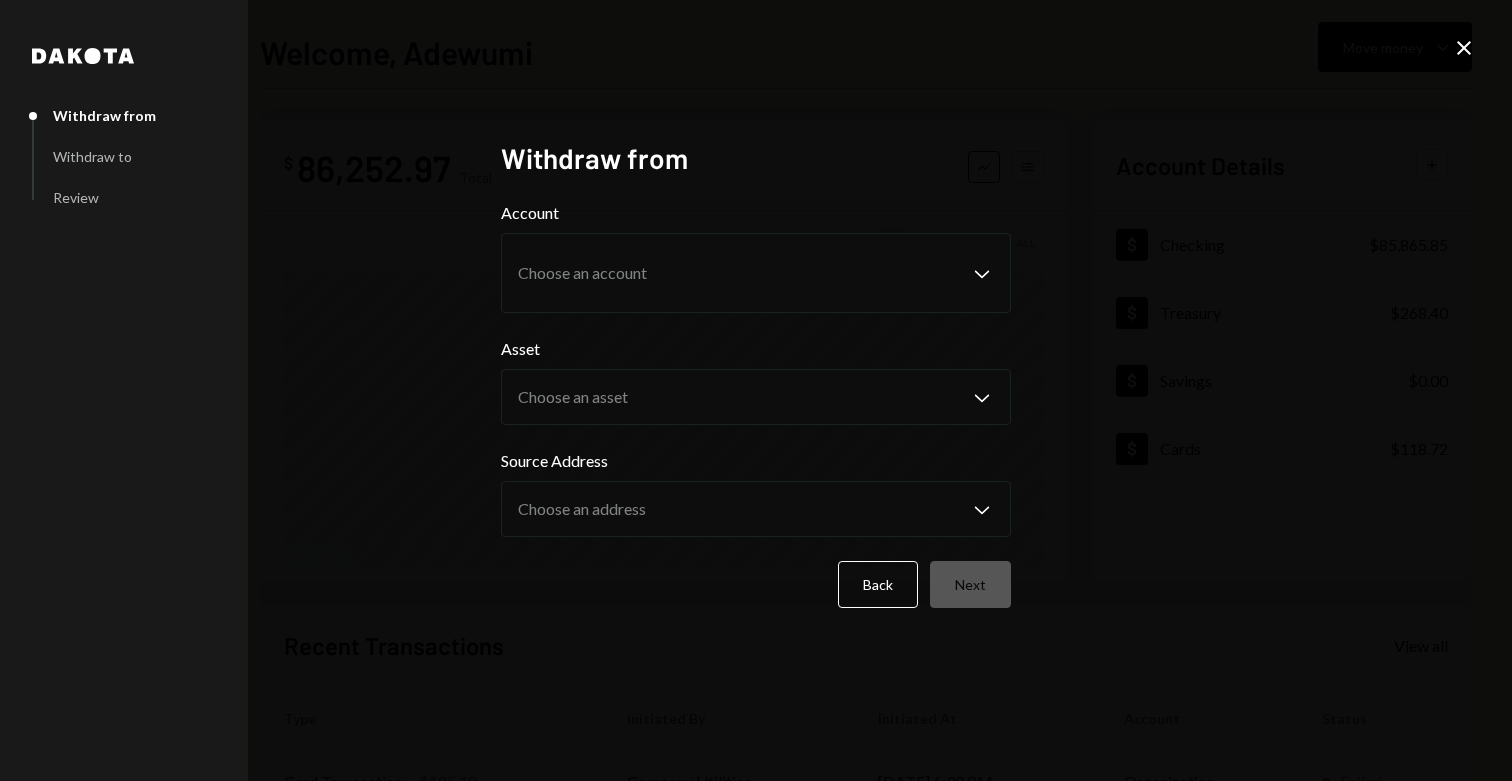 click on "Account" at bounding box center (756, 213) 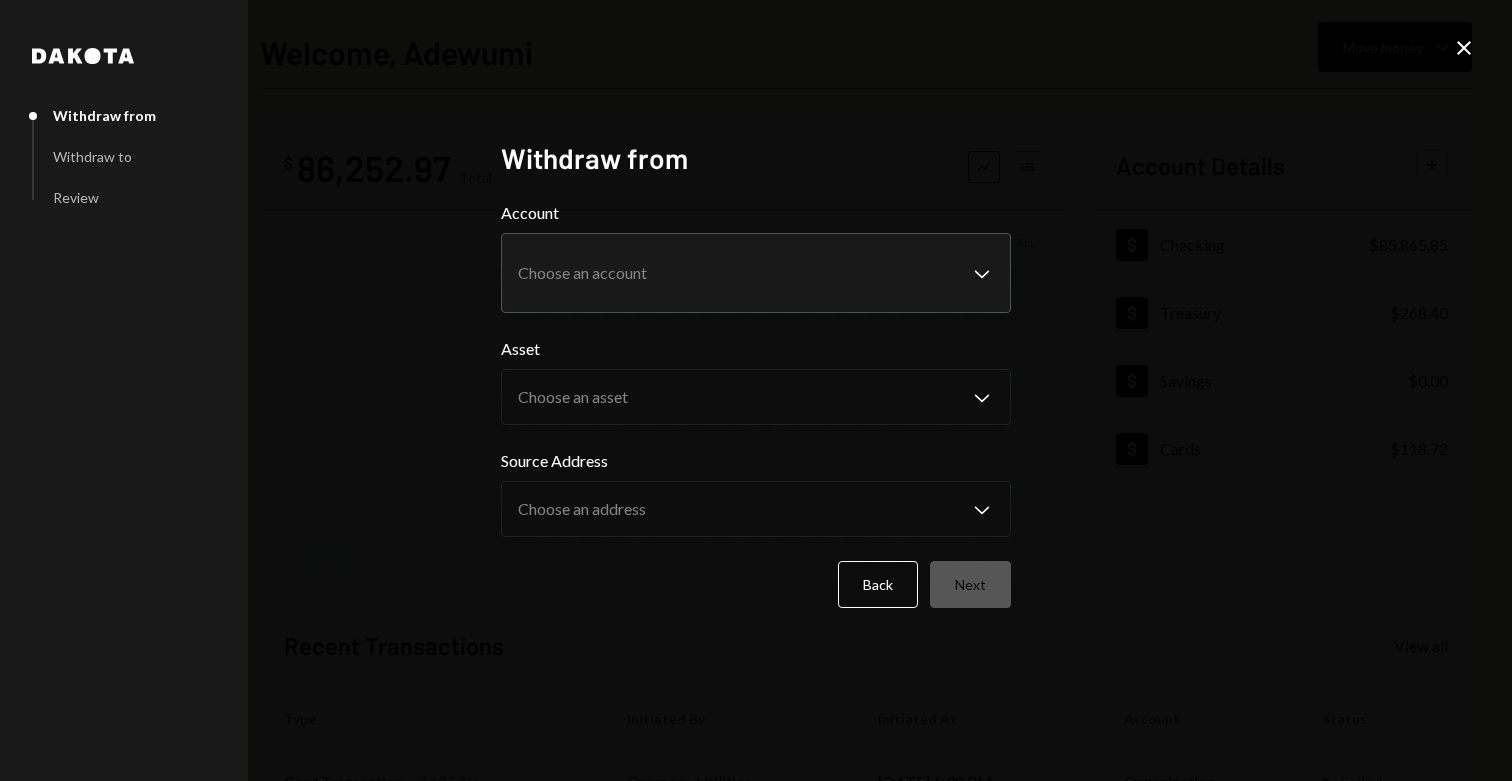 click on "**********" at bounding box center [756, 390] 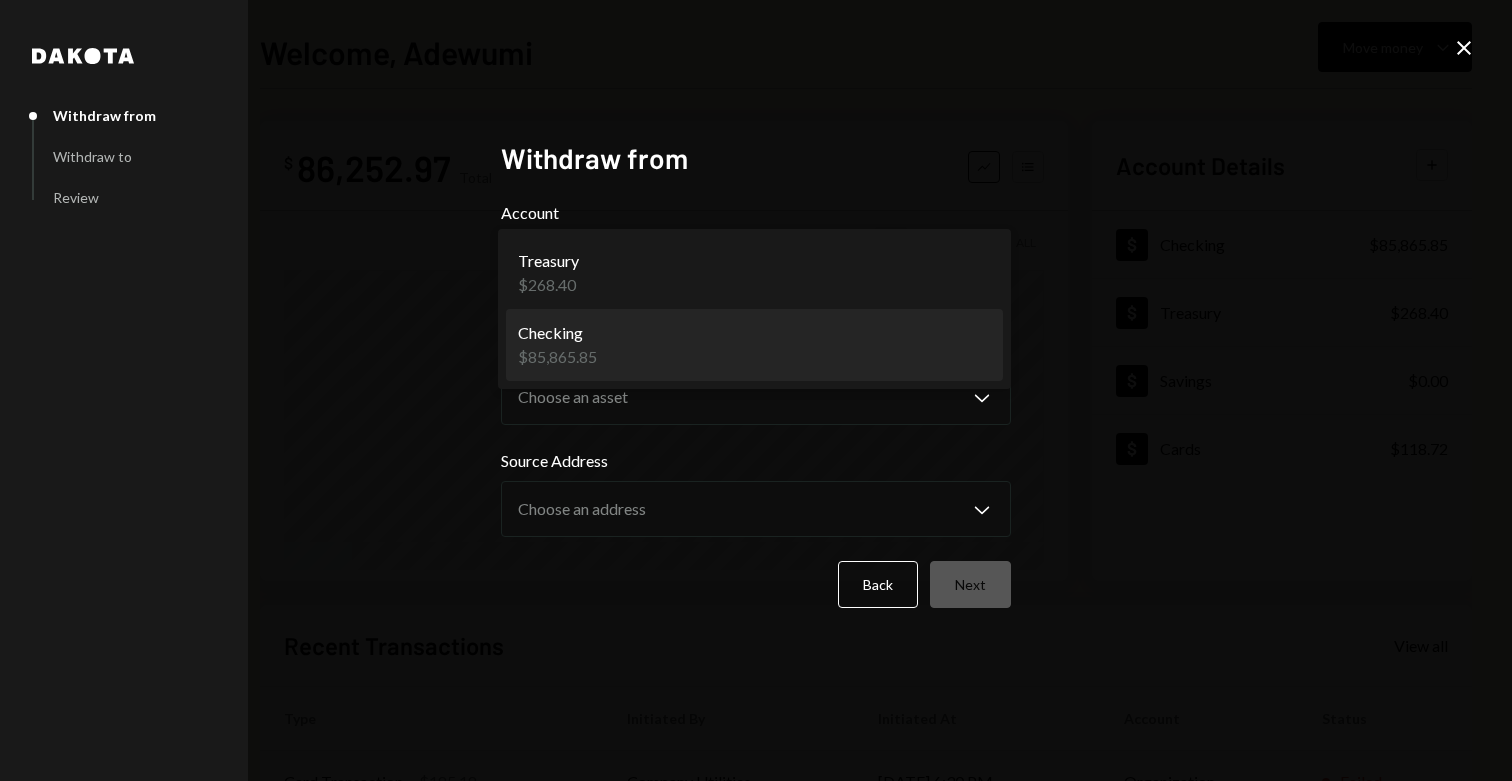 select on "**********" 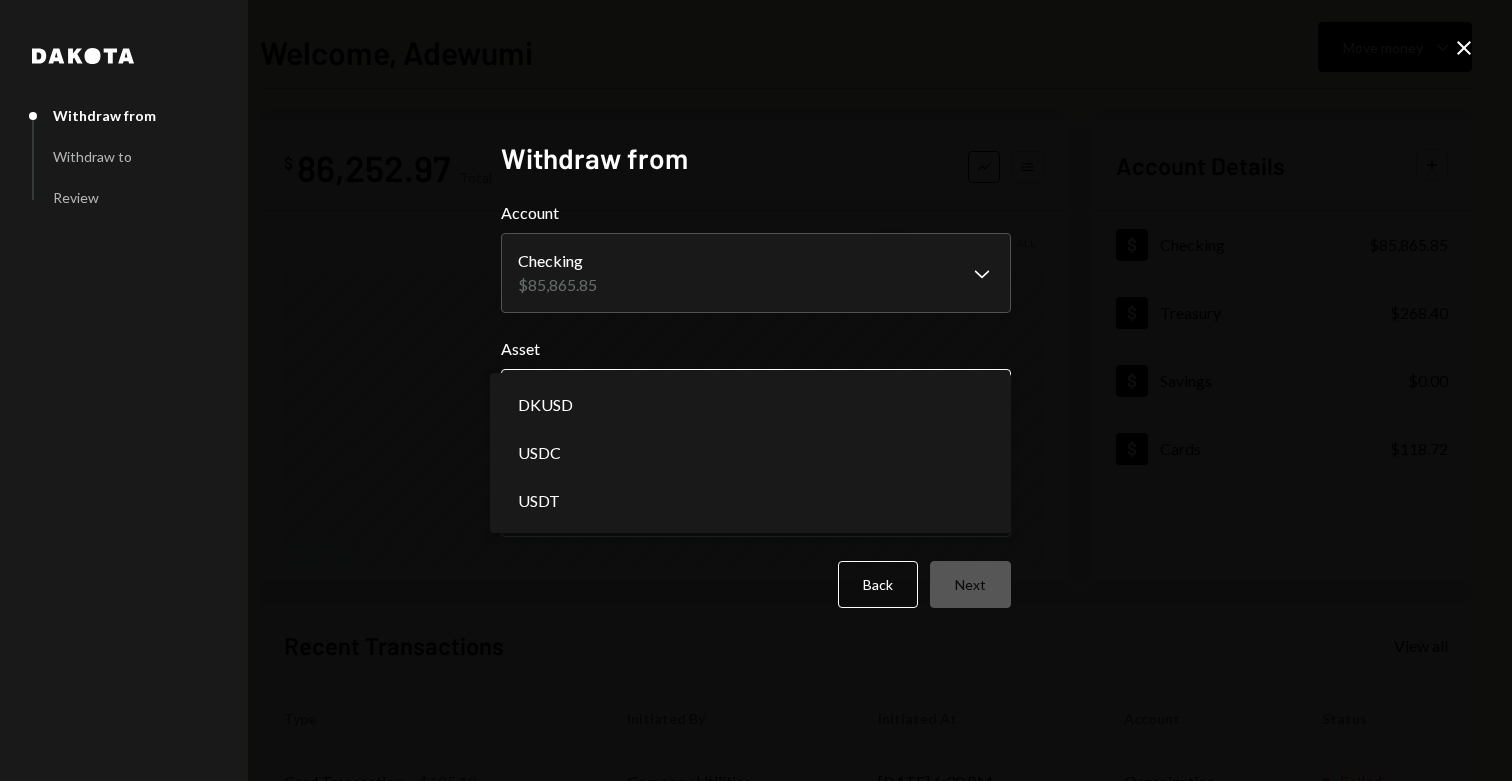 click on "**********" at bounding box center [756, 390] 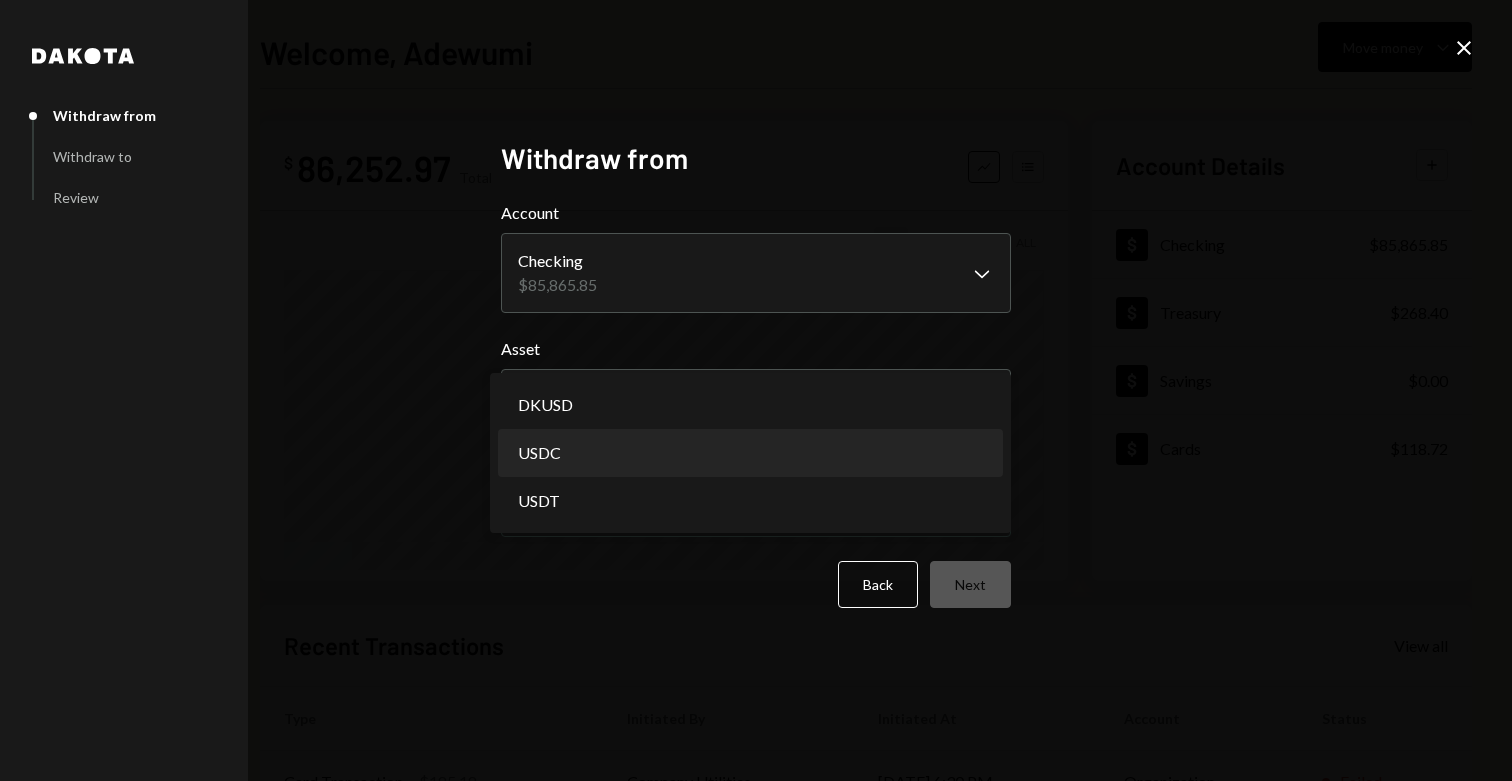 select on "****" 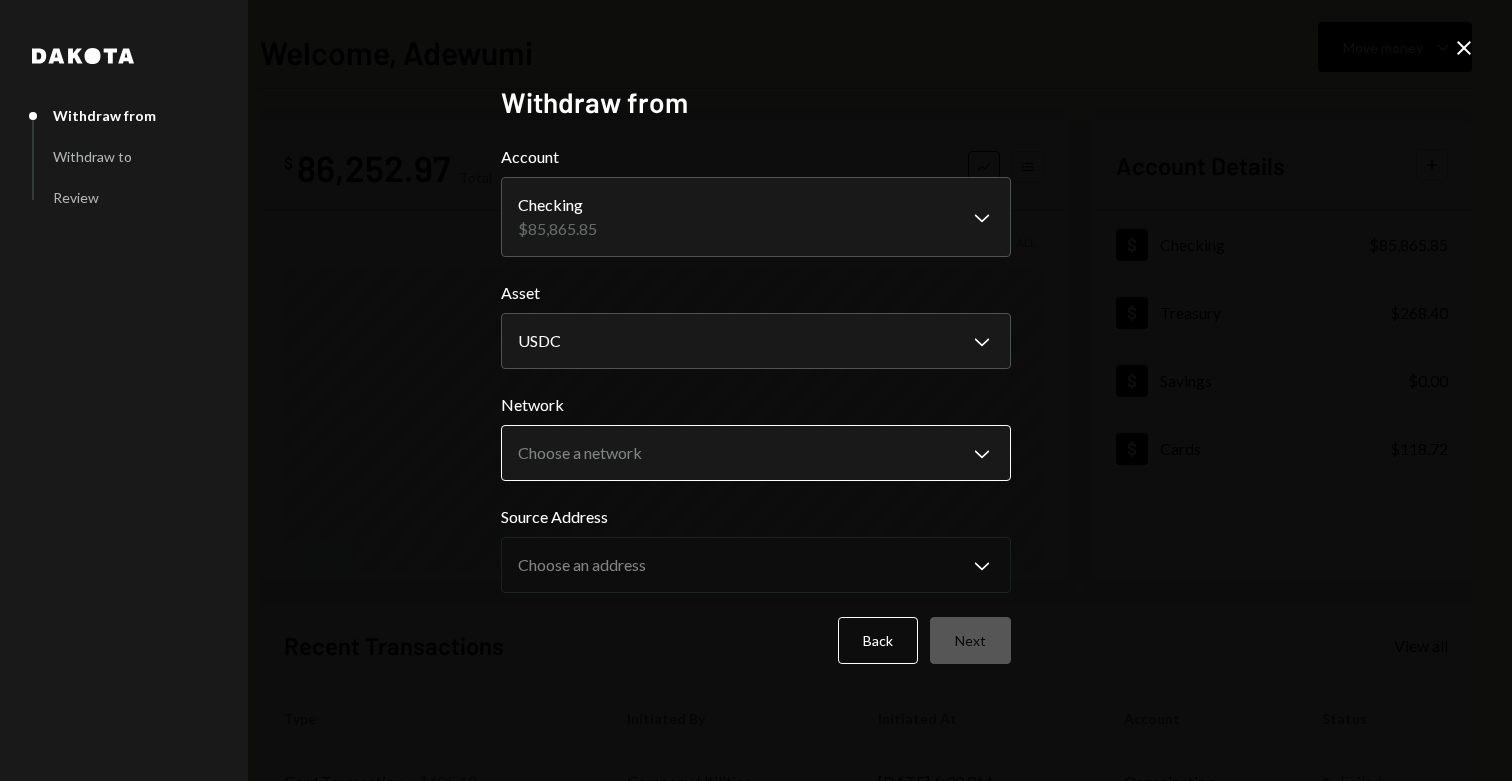 click on "**********" at bounding box center (756, 390) 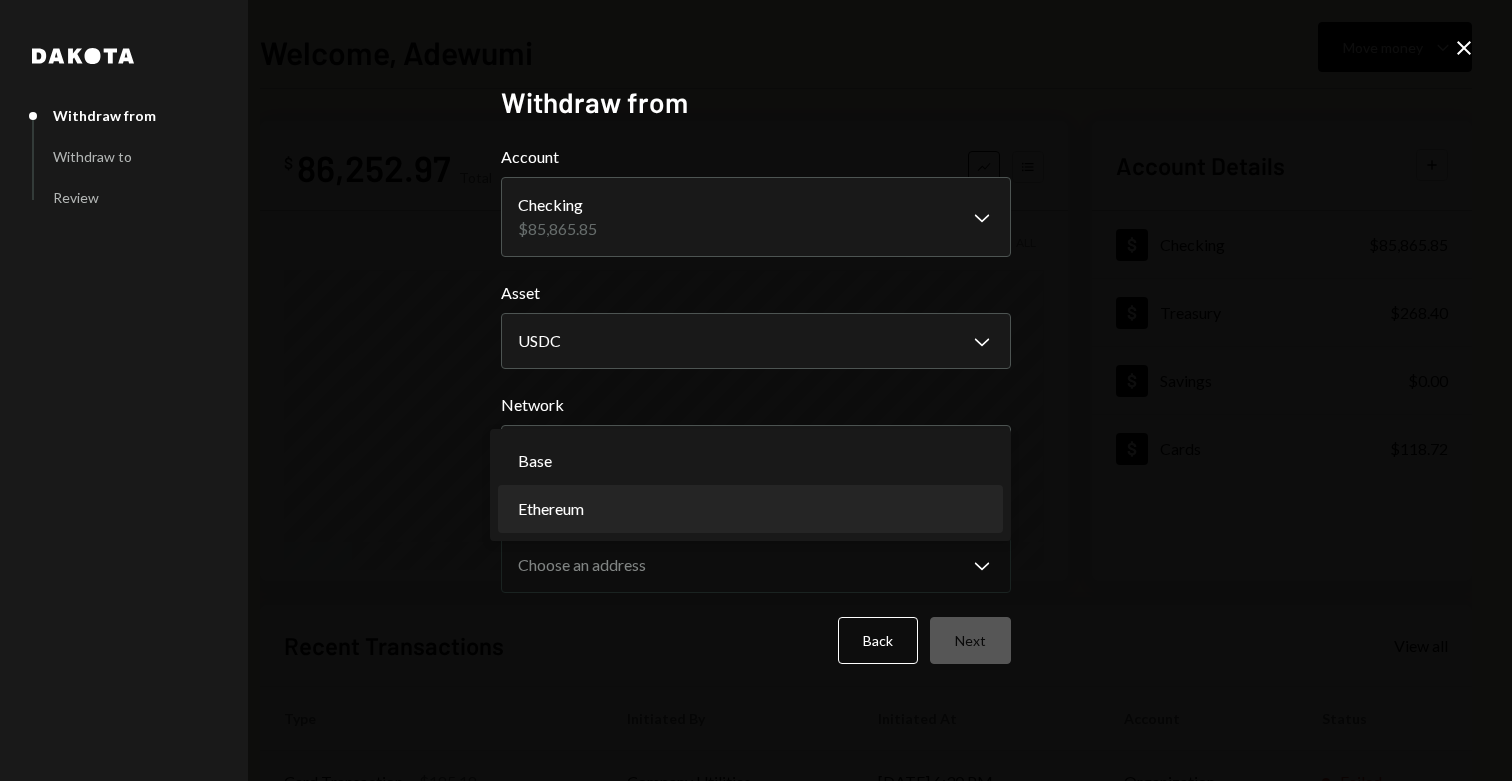 select on "**********" 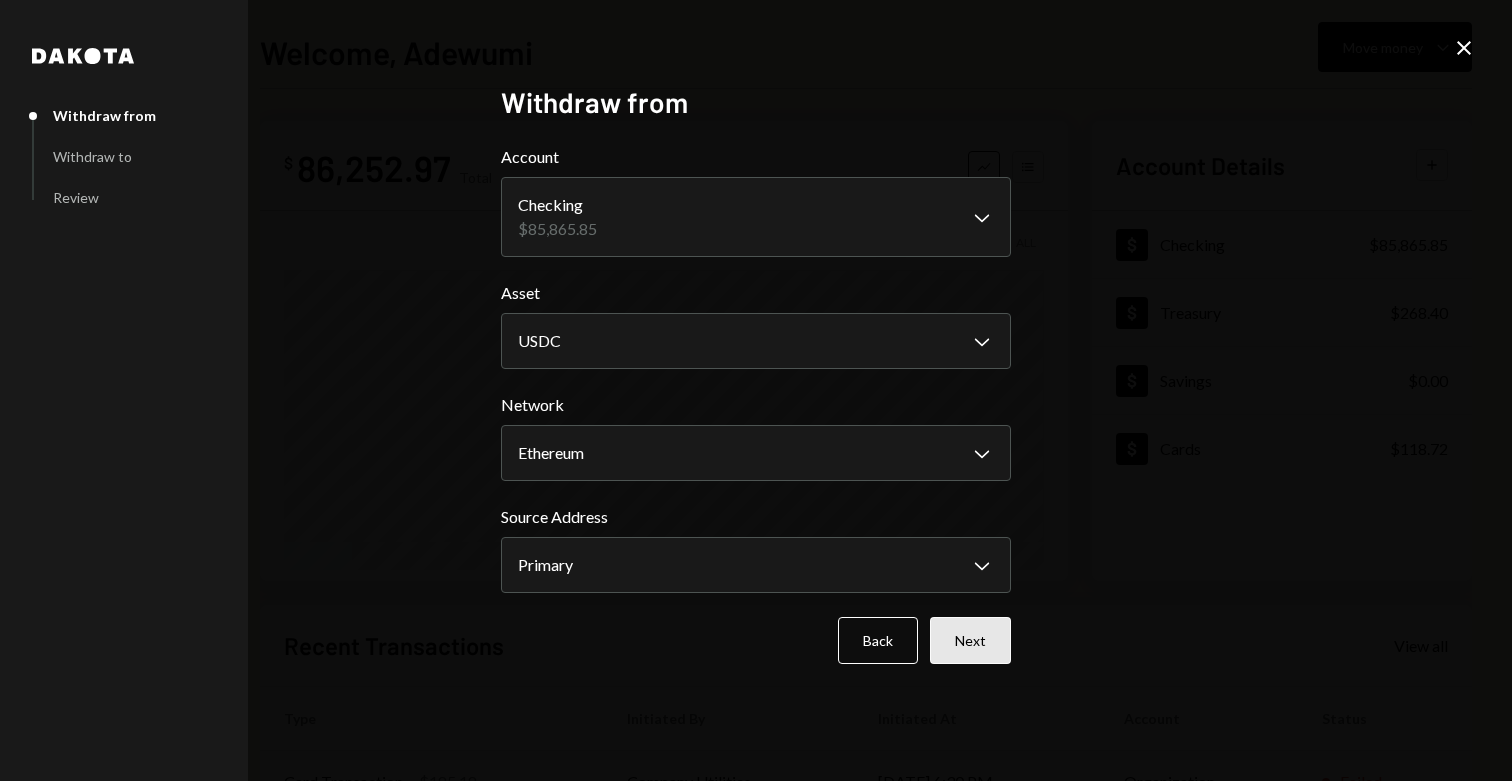 click on "Next" at bounding box center (970, 640) 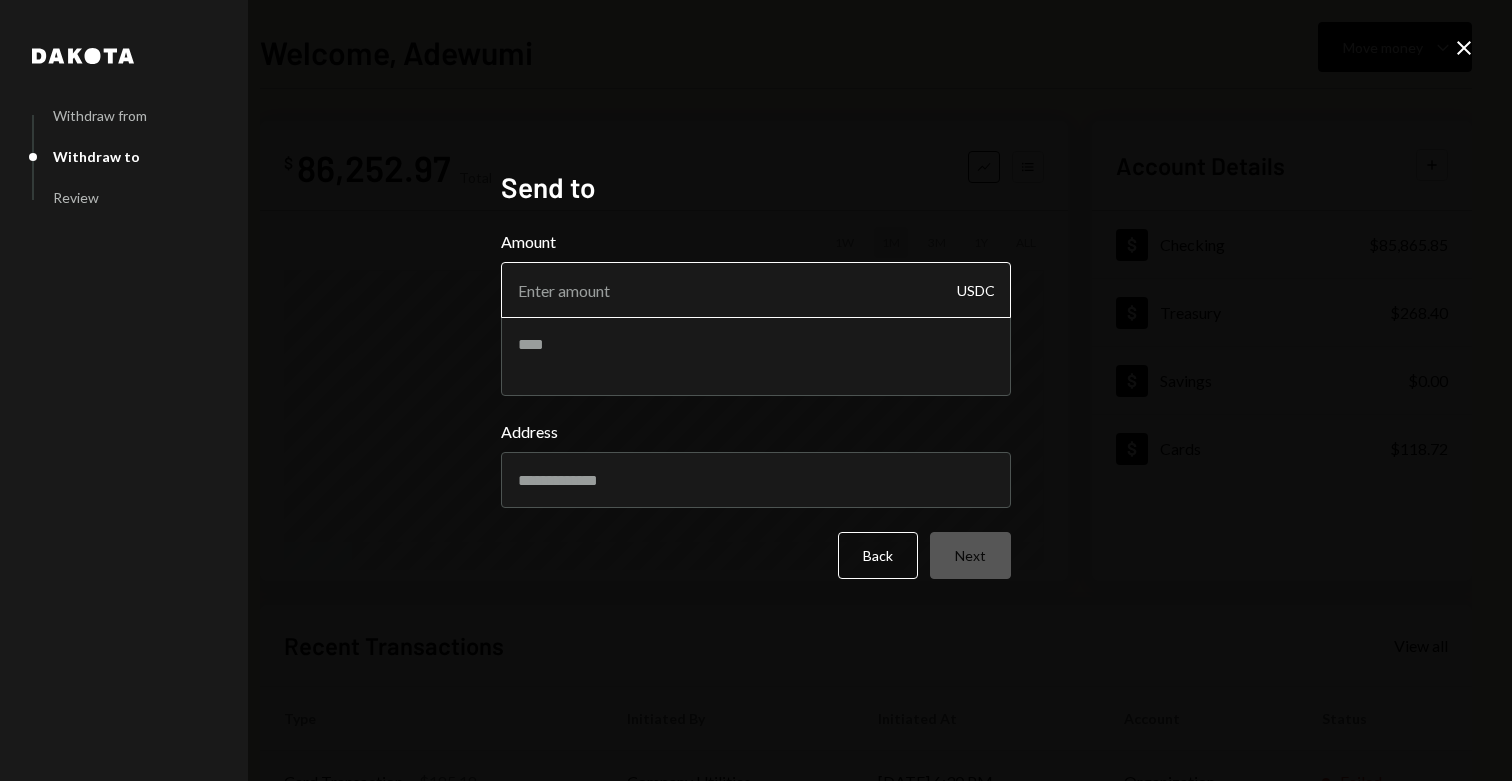 click on "Amount" at bounding box center [756, 290] 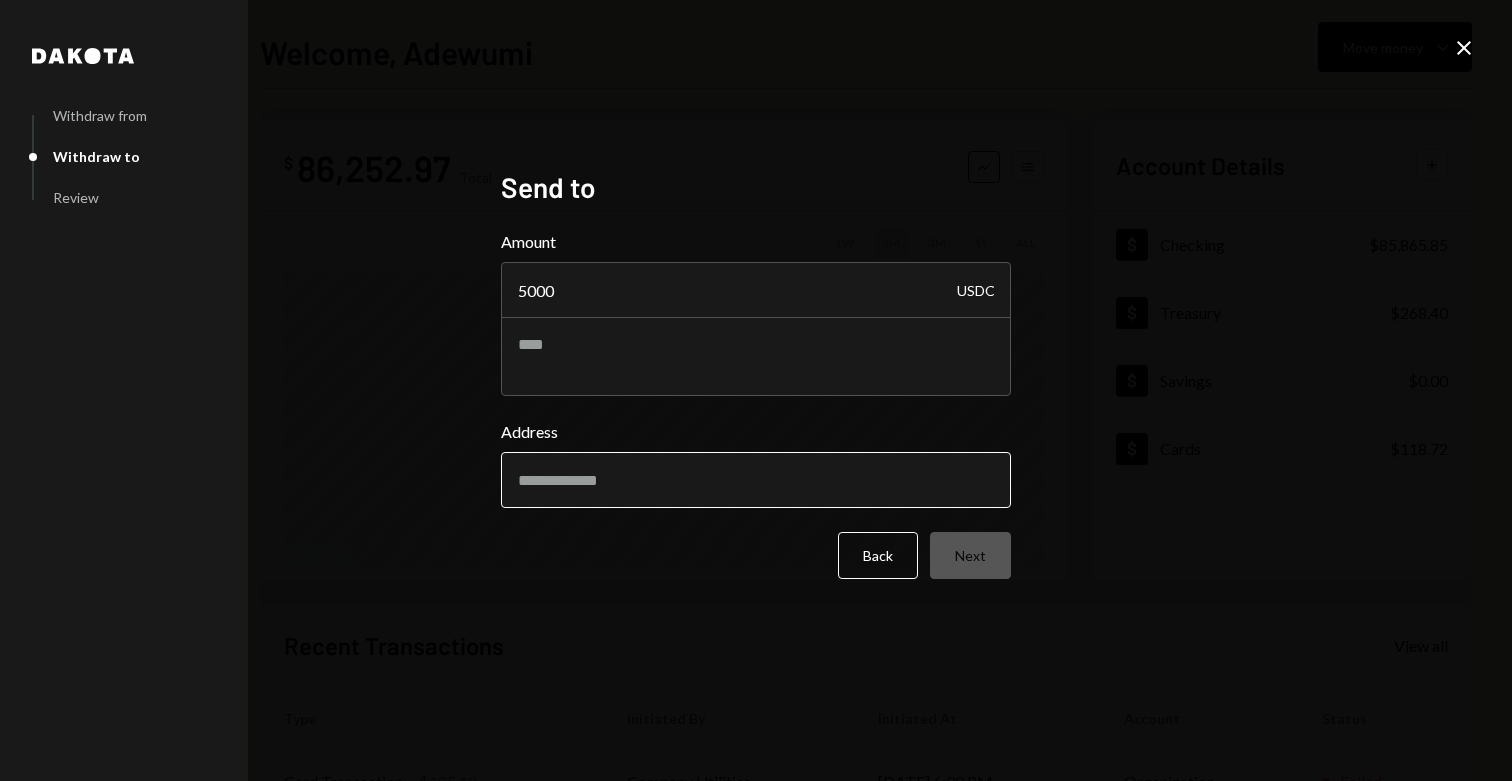 type on "5000" 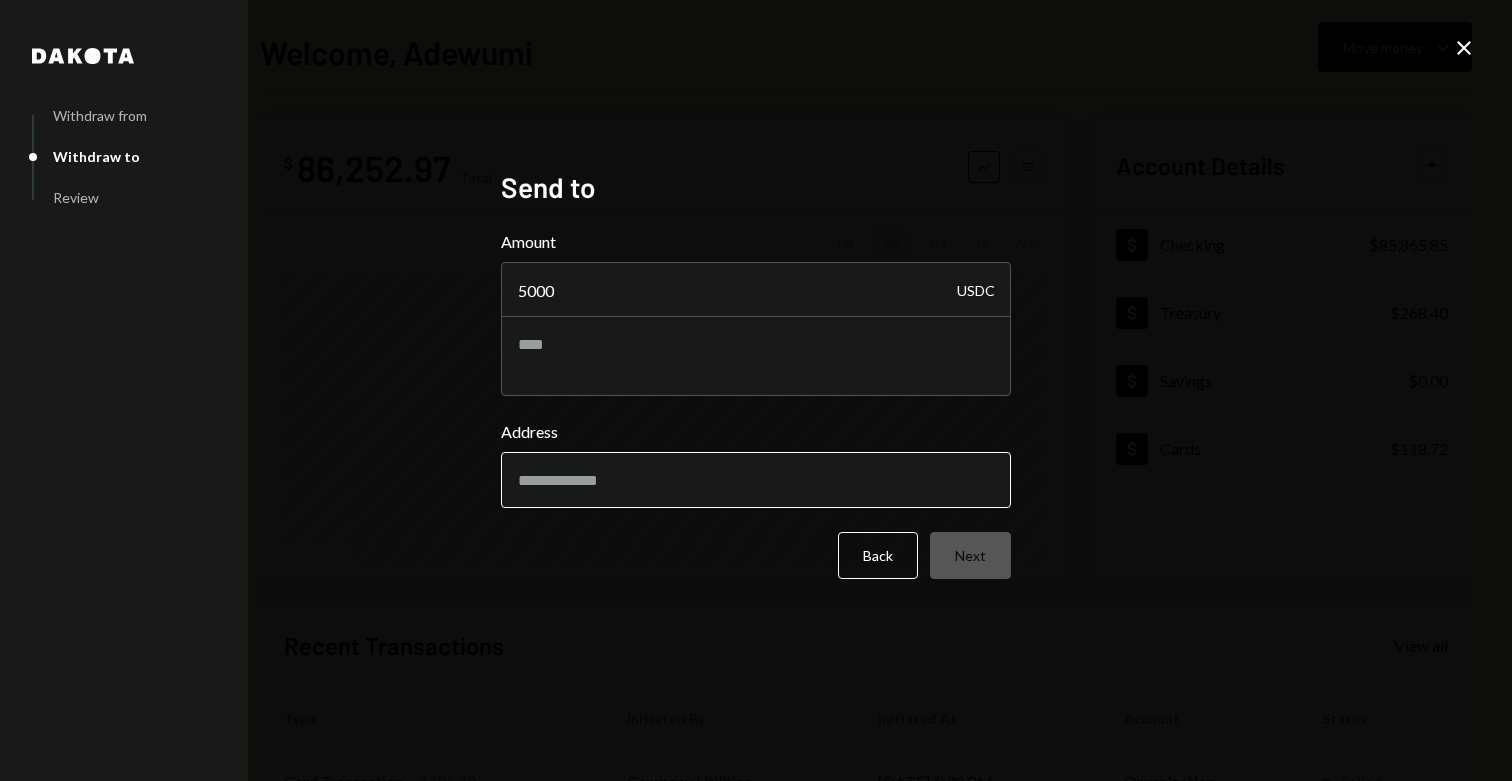 click on "Address" at bounding box center [756, 480] 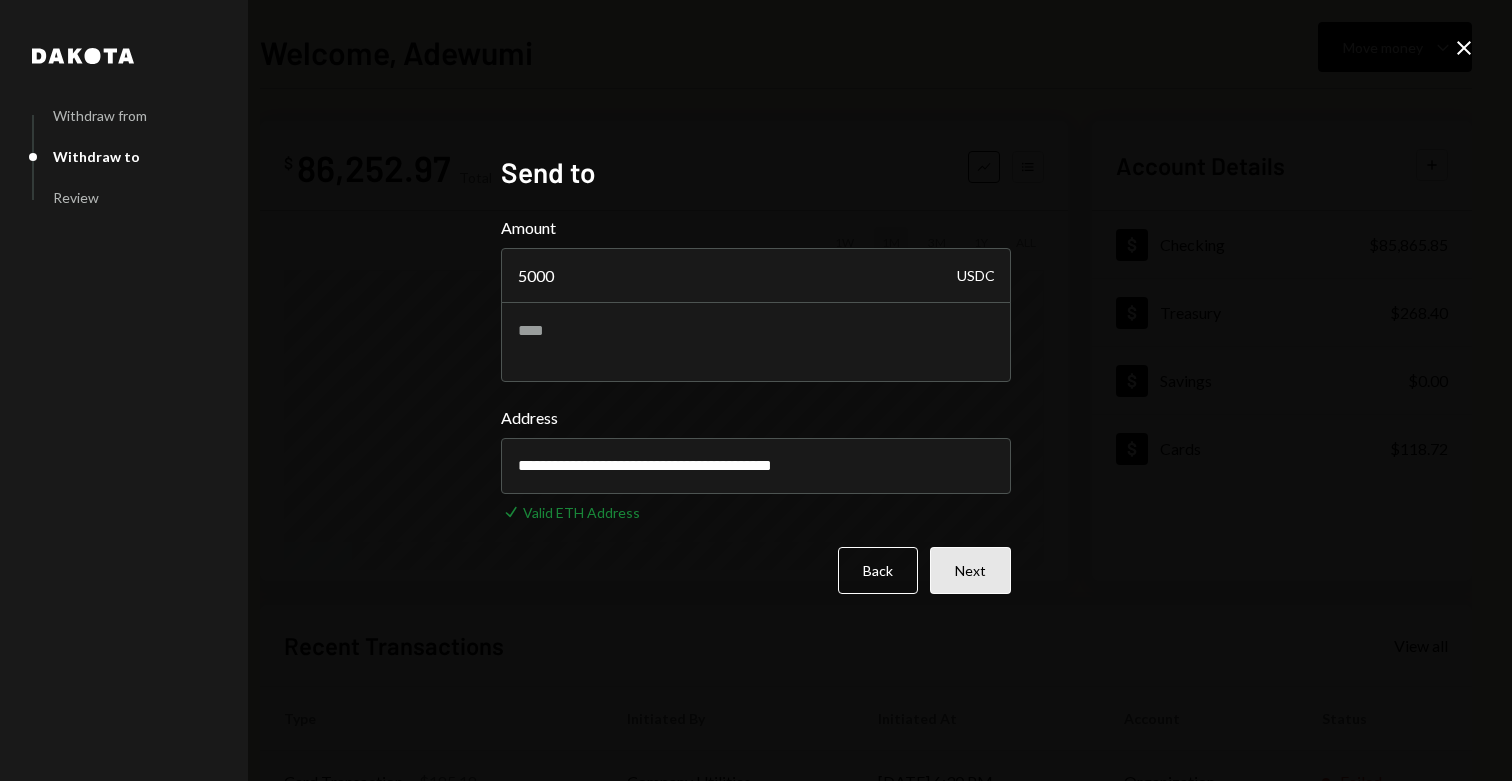 type on "**********" 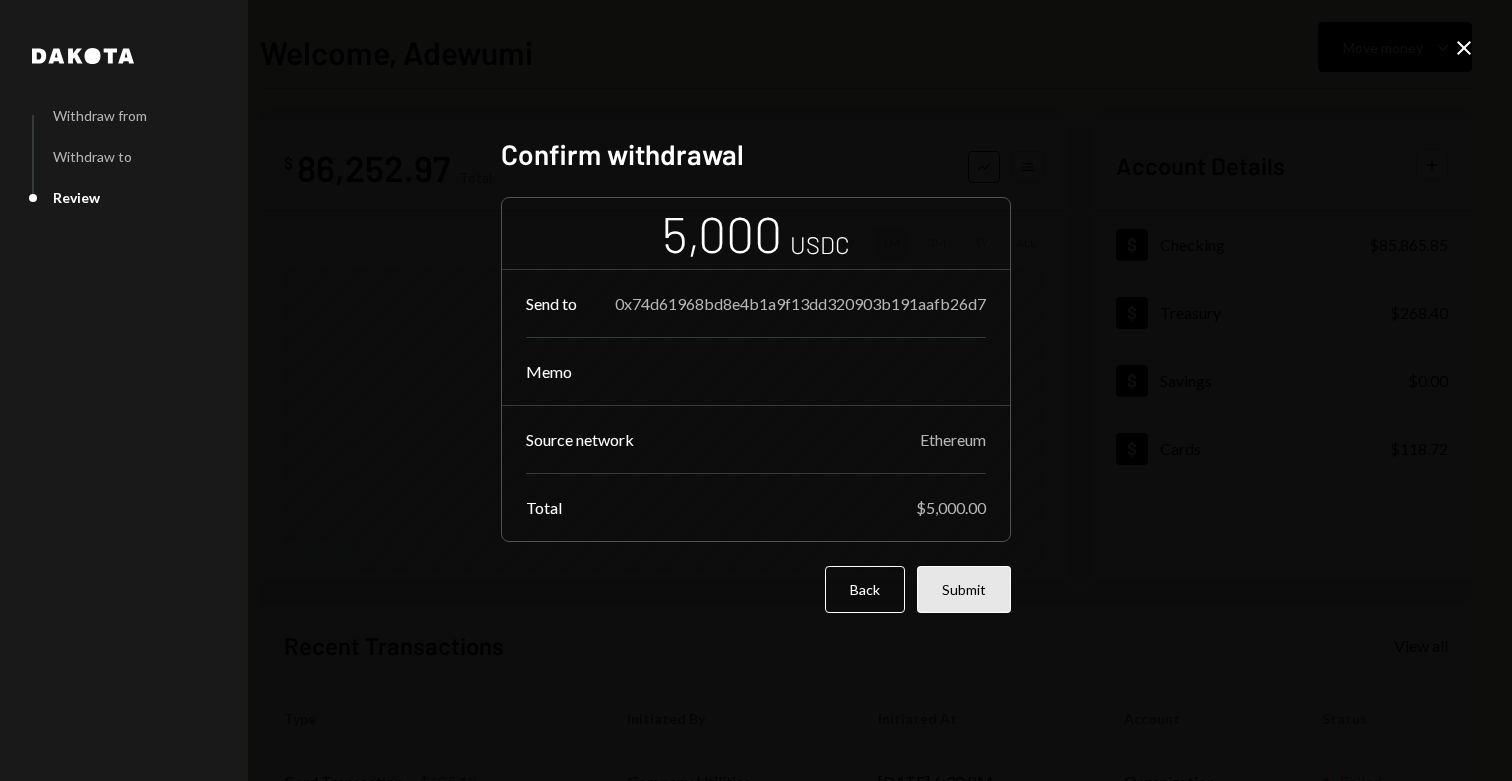 click on "Submit" at bounding box center (964, 589) 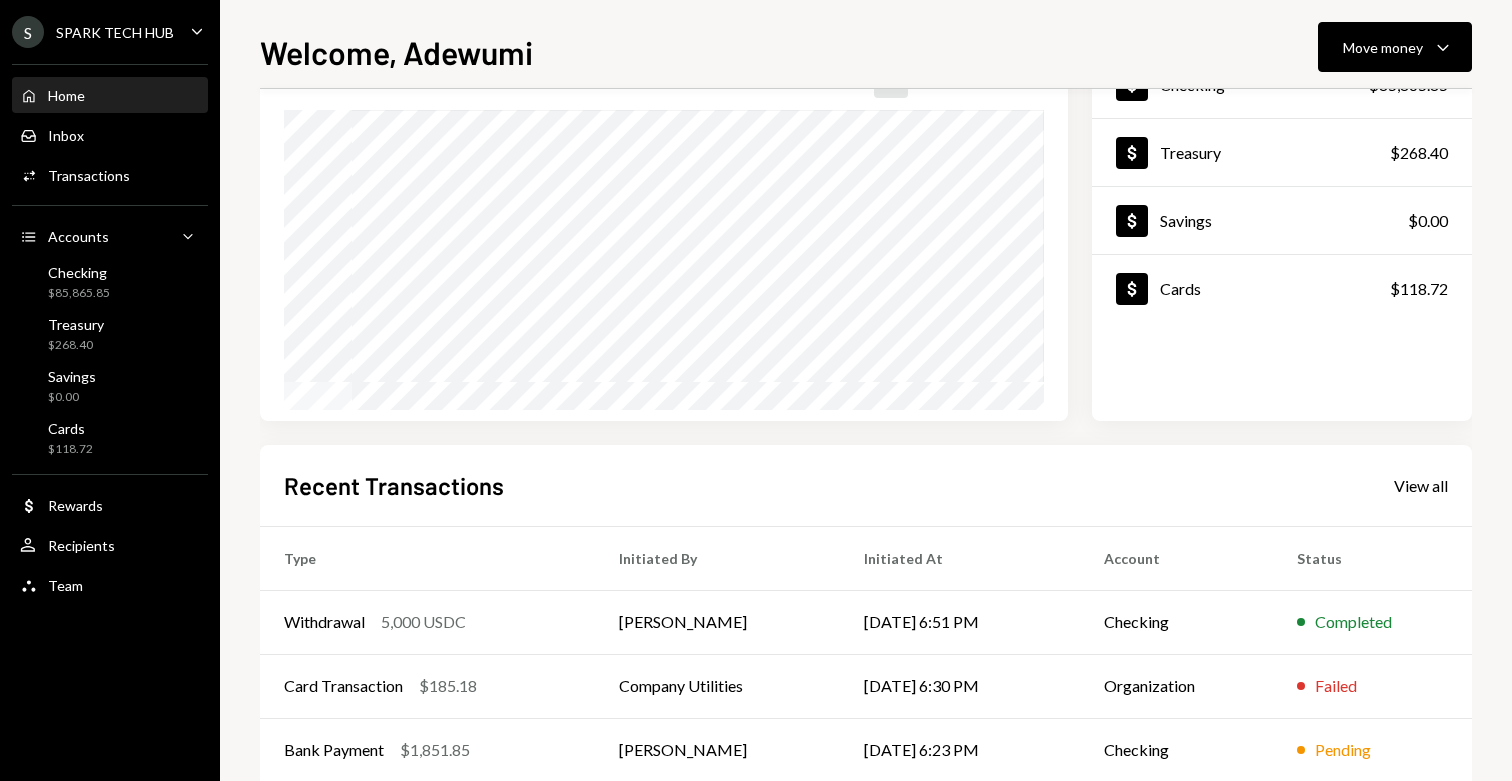 scroll, scrollTop: 329, scrollLeft: 0, axis: vertical 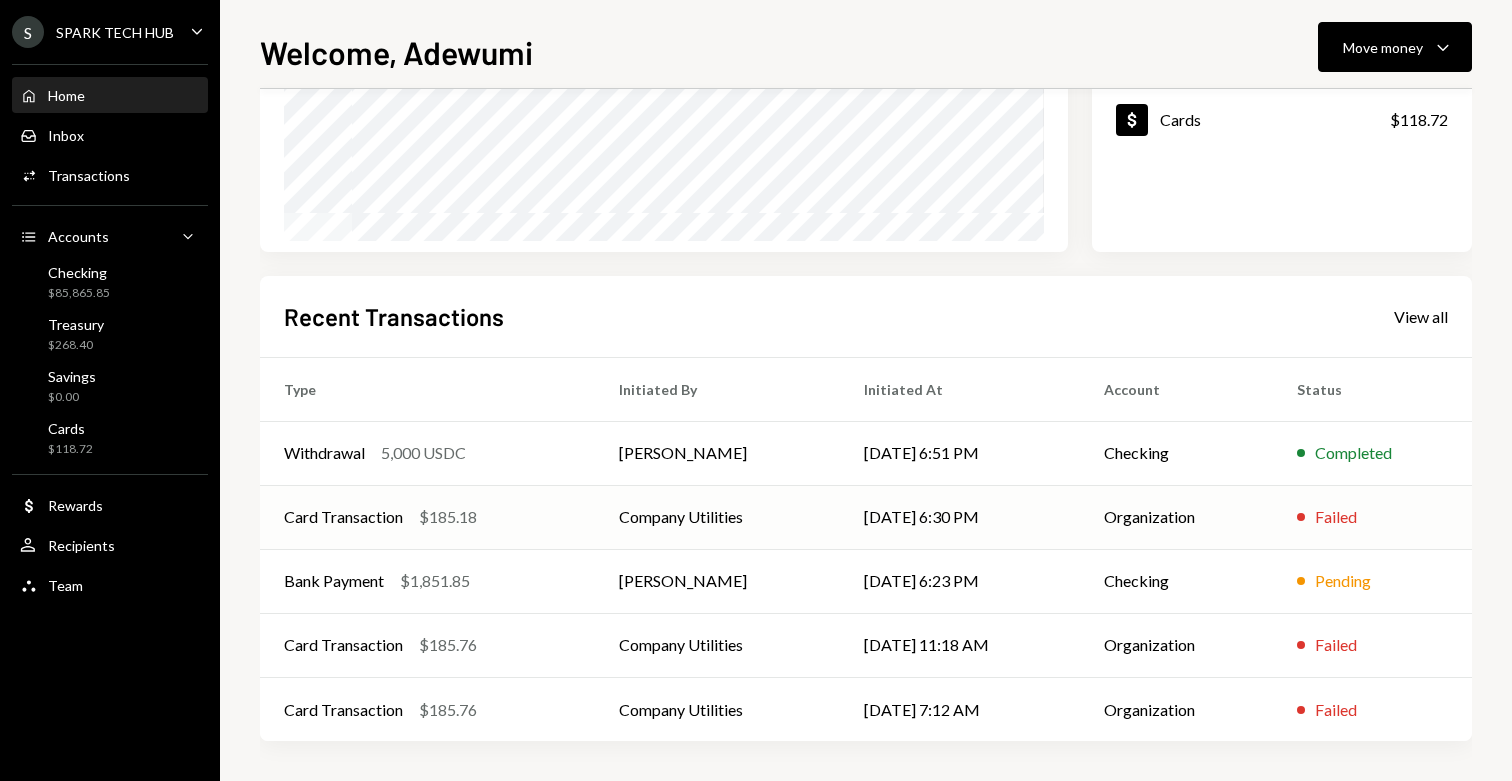 click on "Company Utilities" at bounding box center [717, 517] 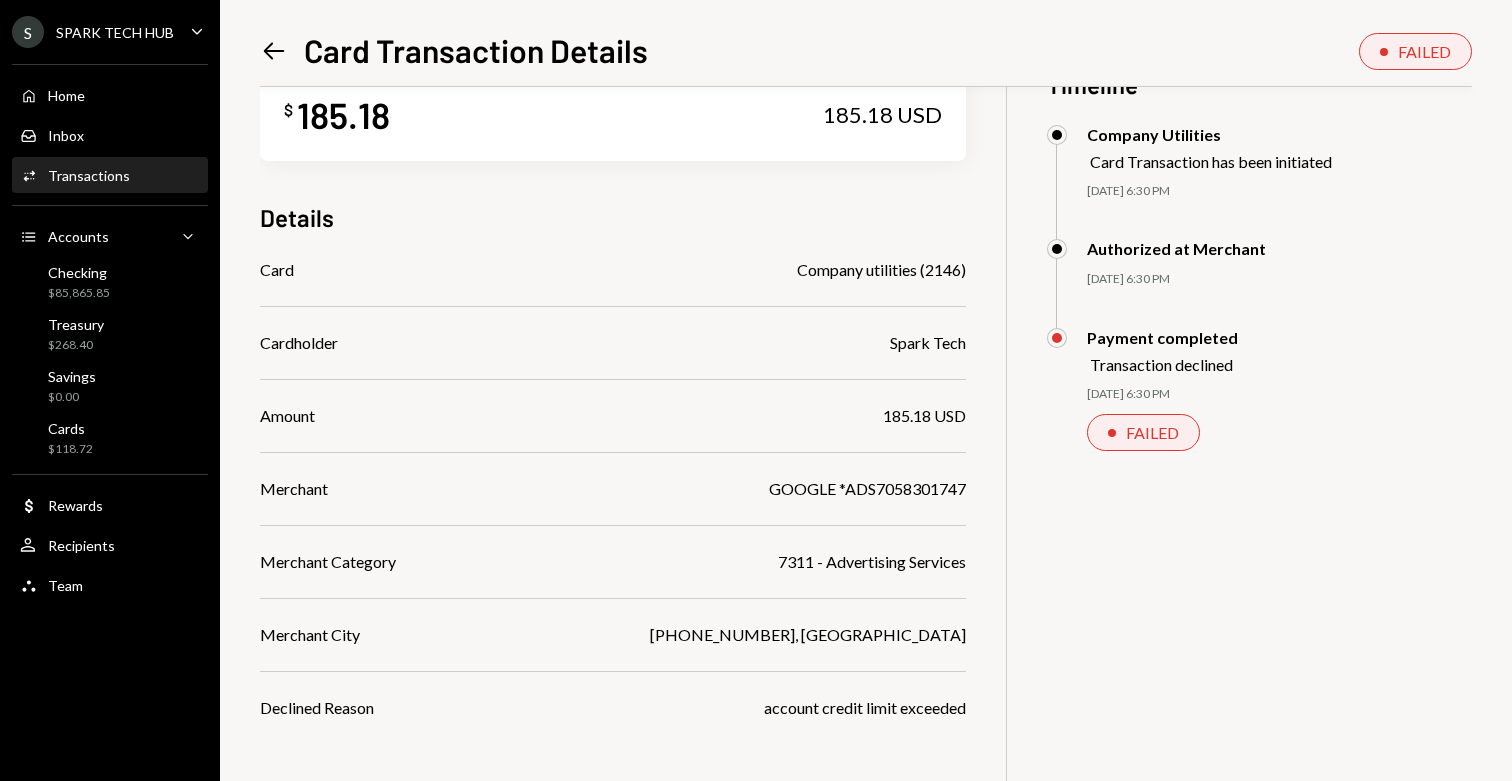 scroll, scrollTop: 58, scrollLeft: 0, axis: vertical 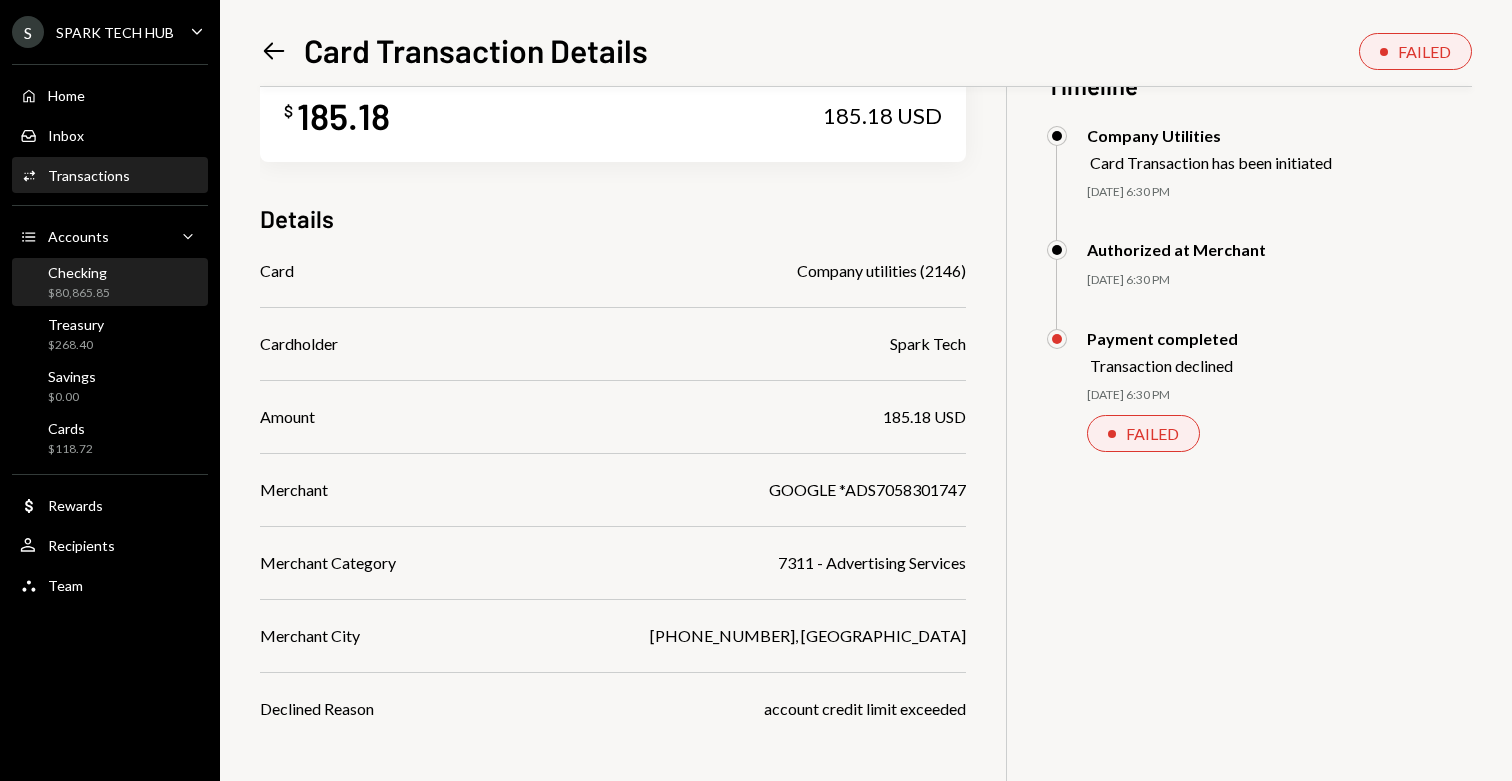 click on "Checking $80,865.85" at bounding box center [110, 283] 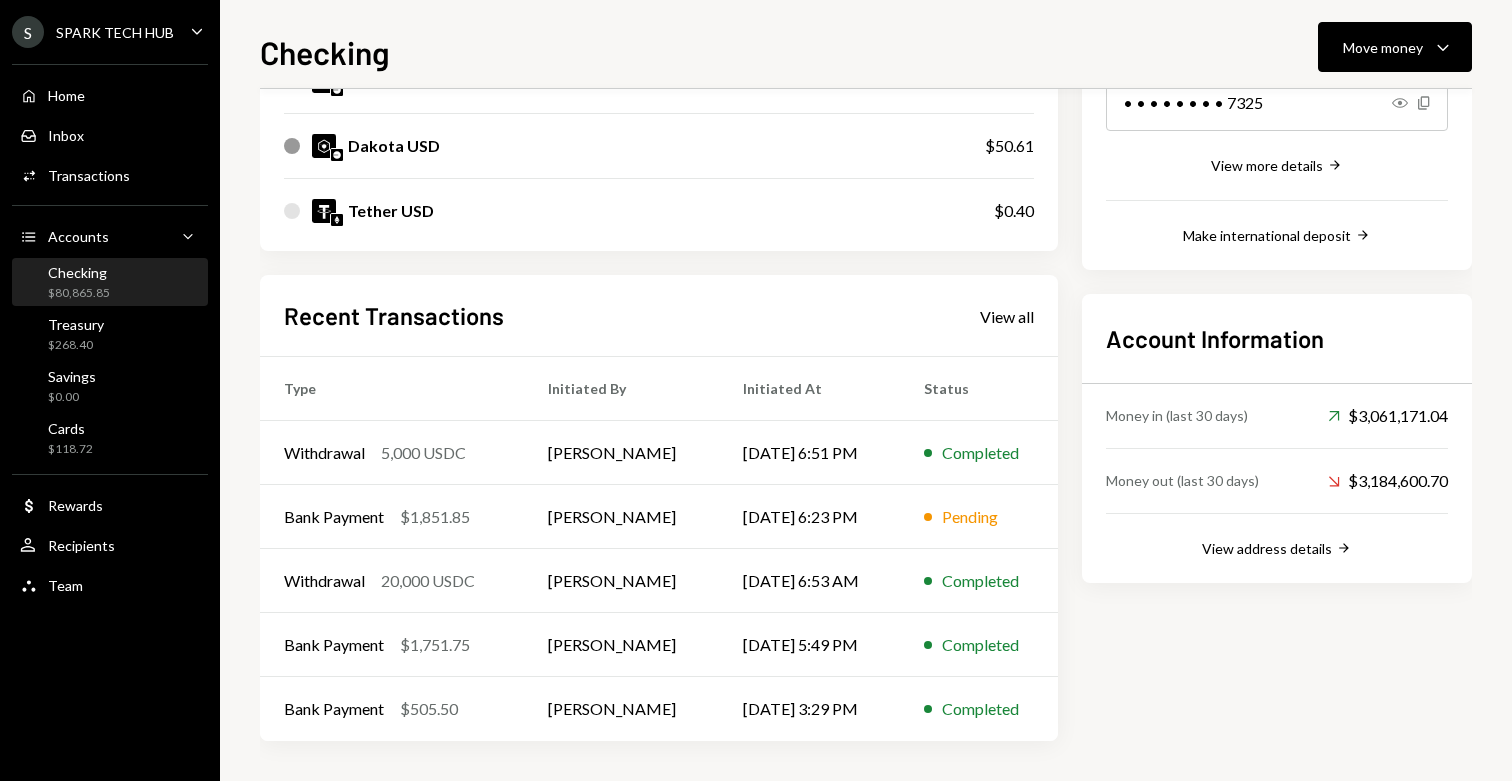 scroll, scrollTop: 0, scrollLeft: 0, axis: both 